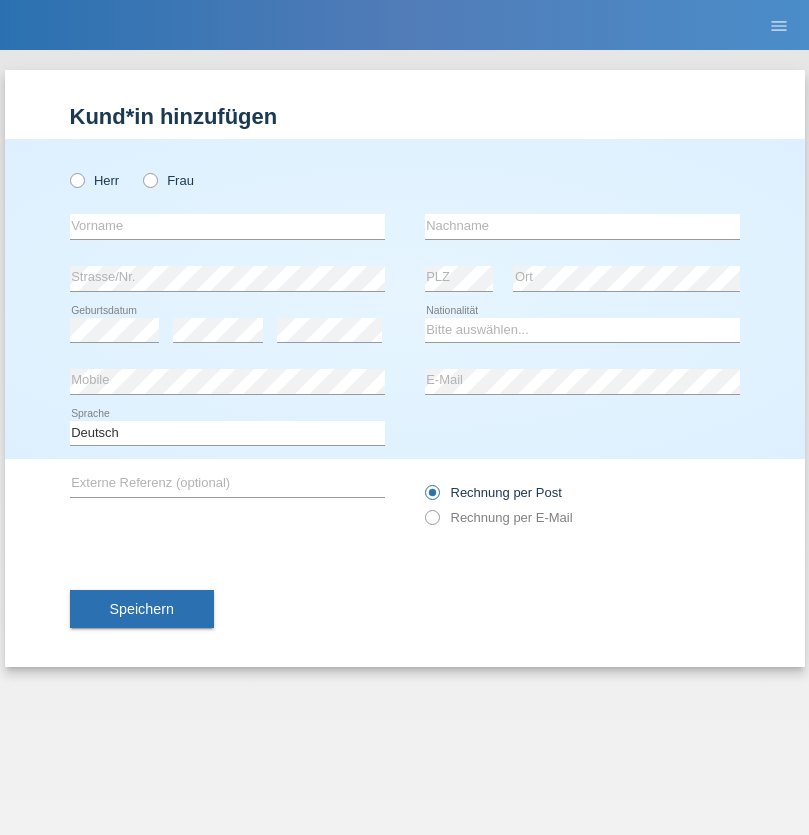 scroll, scrollTop: 0, scrollLeft: 0, axis: both 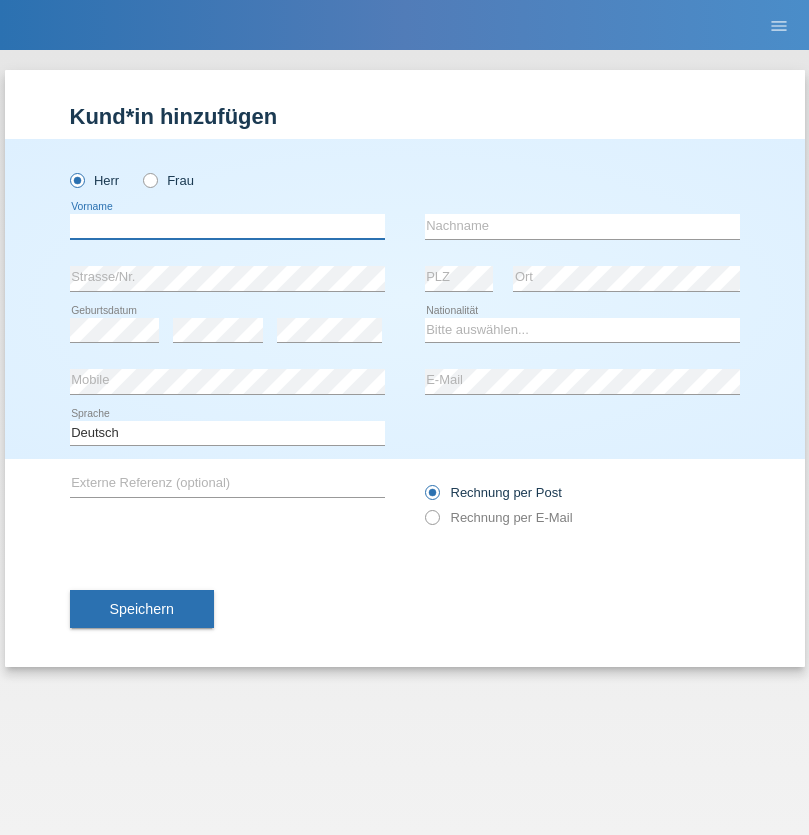 click at bounding box center [227, 226] 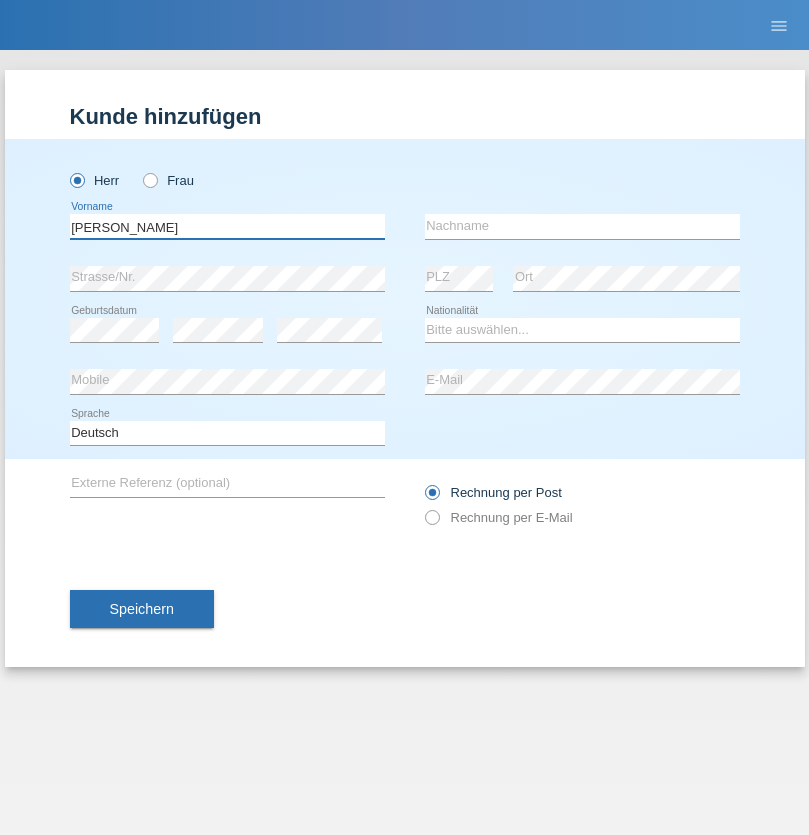 type on "[PERSON_NAME]" 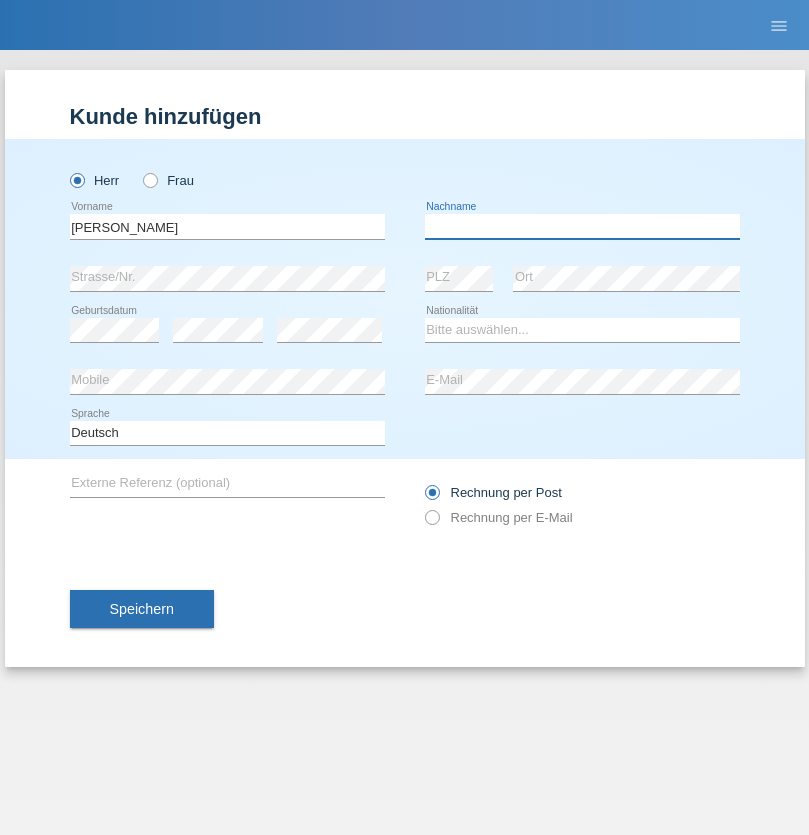 click at bounding box center (582, 226) 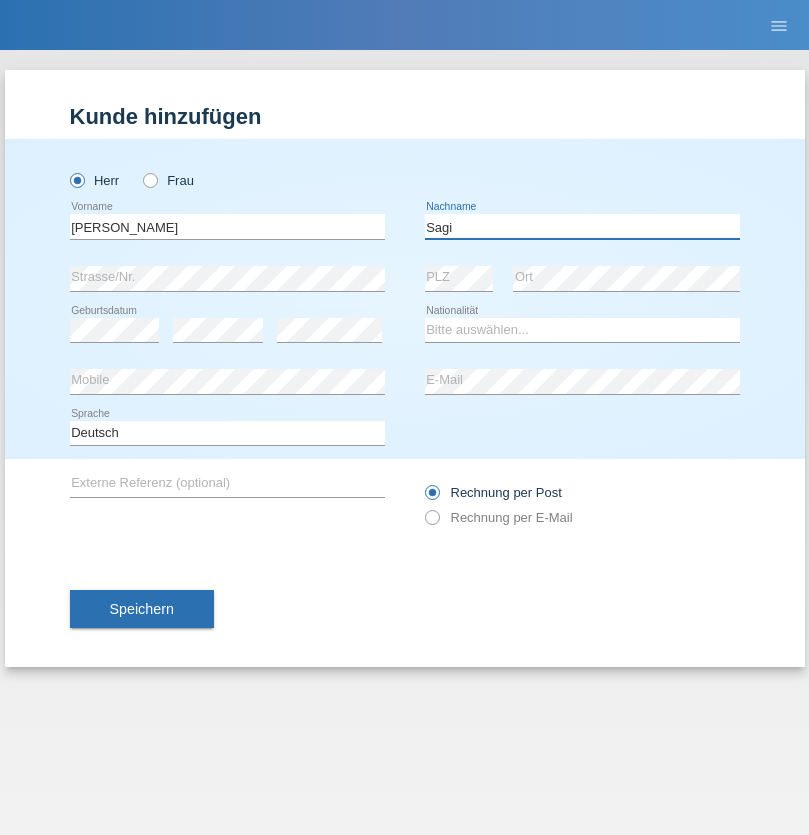 type on "Sagi" 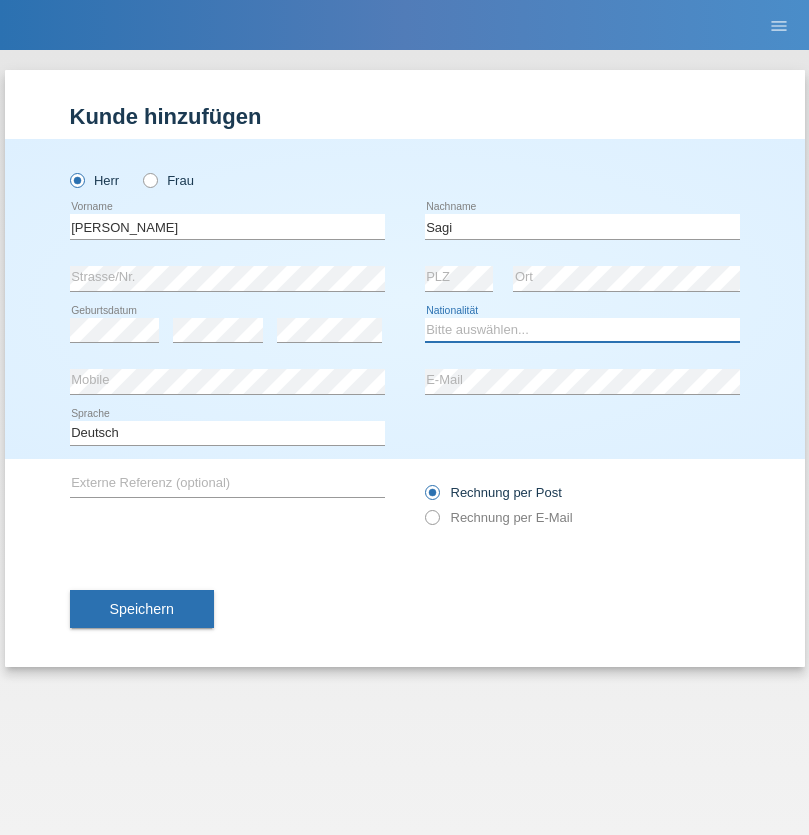 select on "HU" 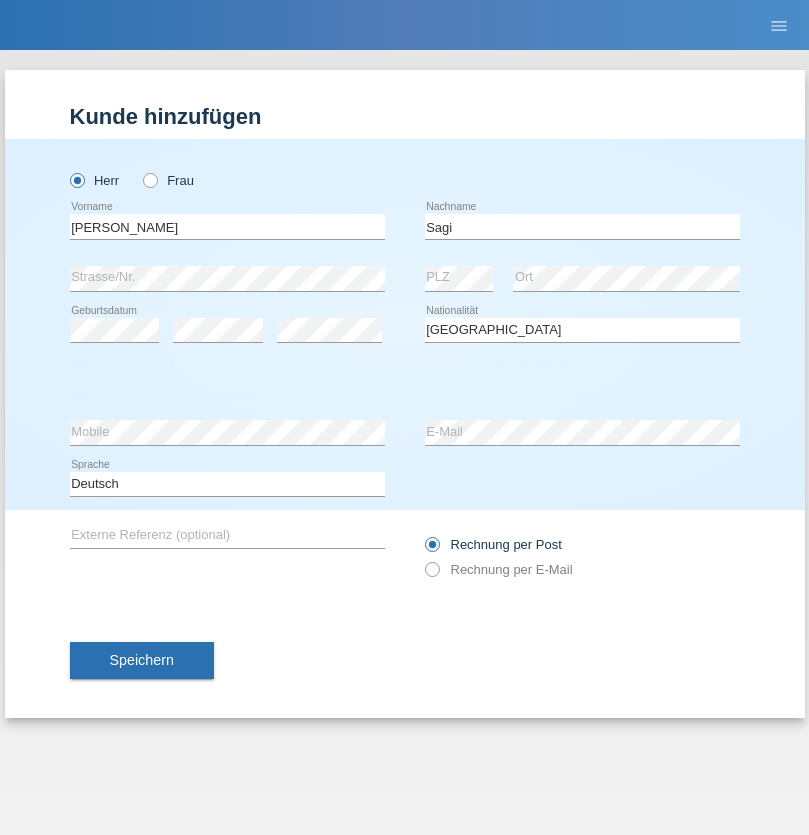 select on "C" 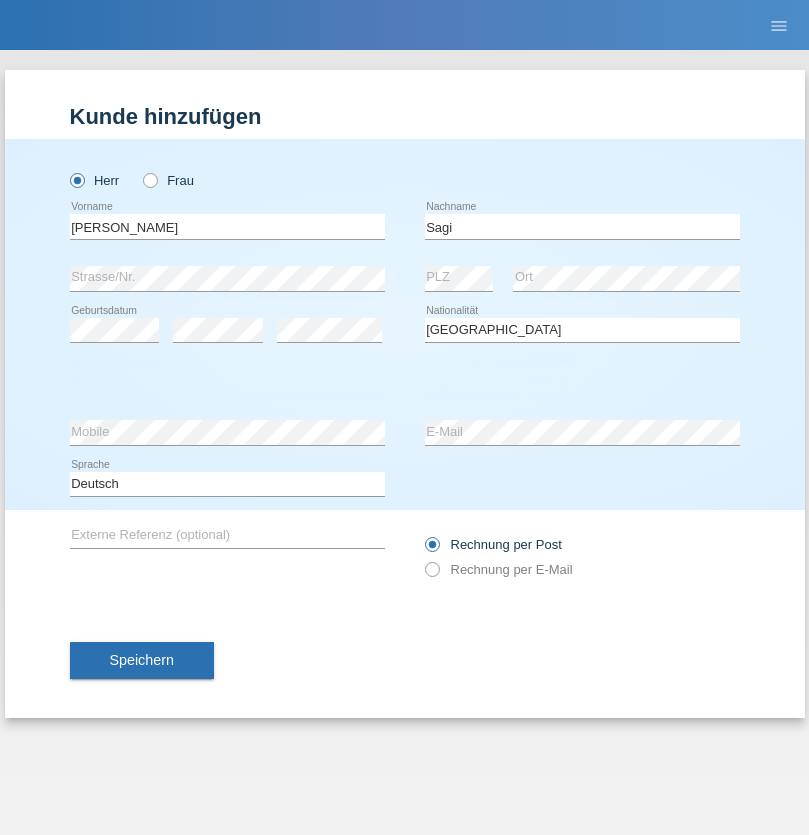 select on "27" 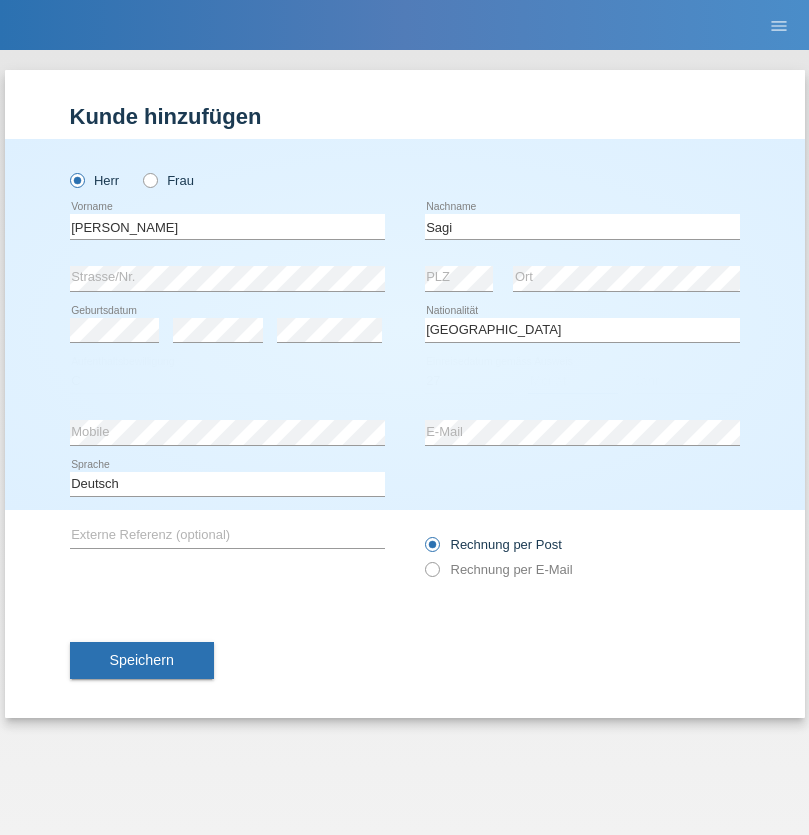 select on "04" 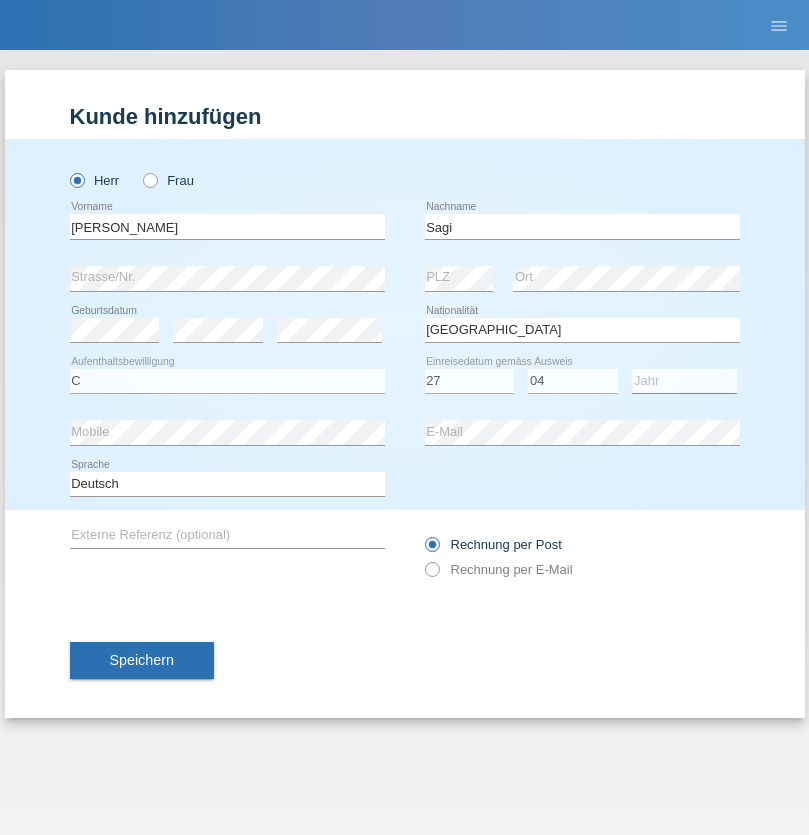 select on "2021" 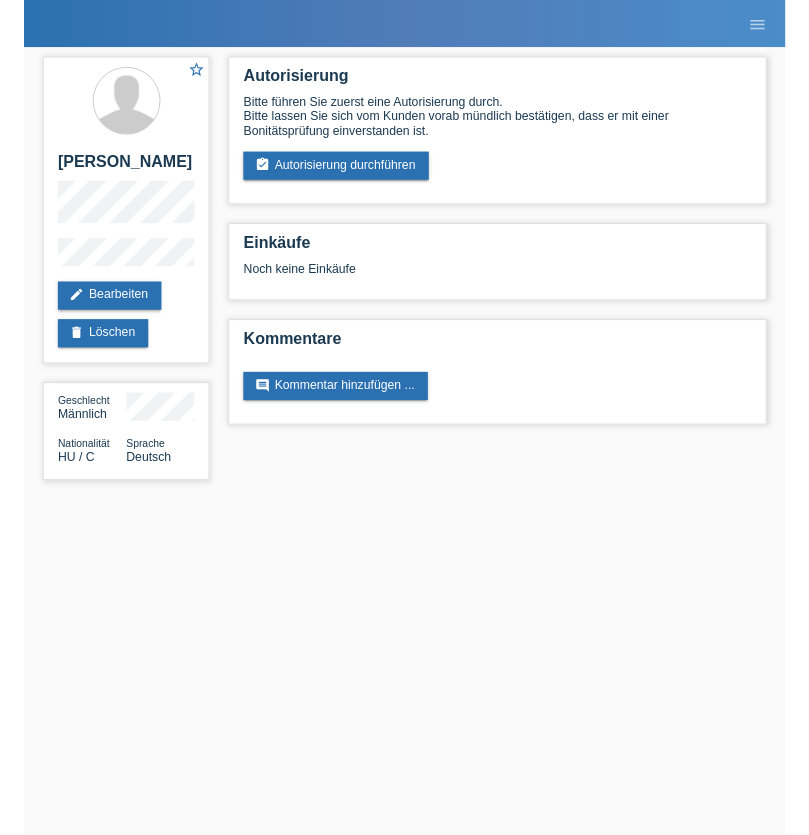 scroll, scrollTop: 0, scrollLeft: 0, axis: both 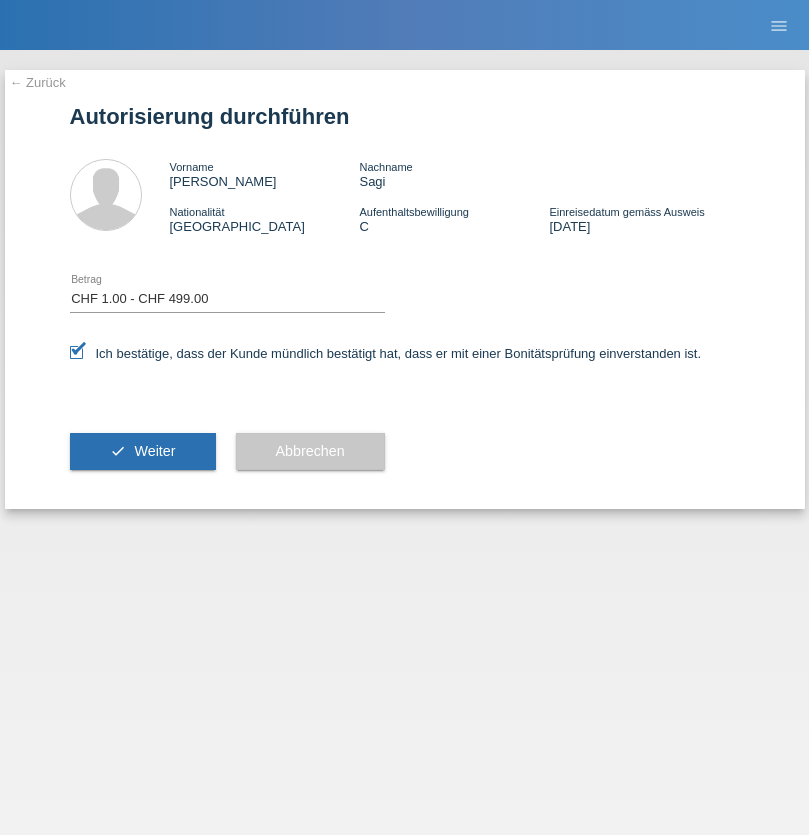 select on "1" 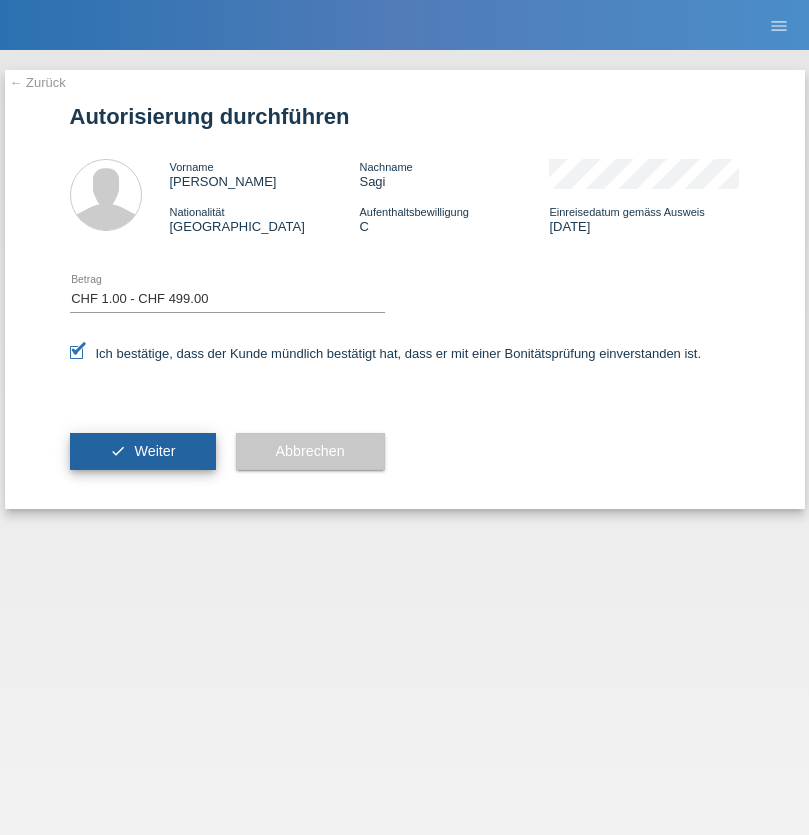 click on "Weiter" at bounding box center (154, 451) 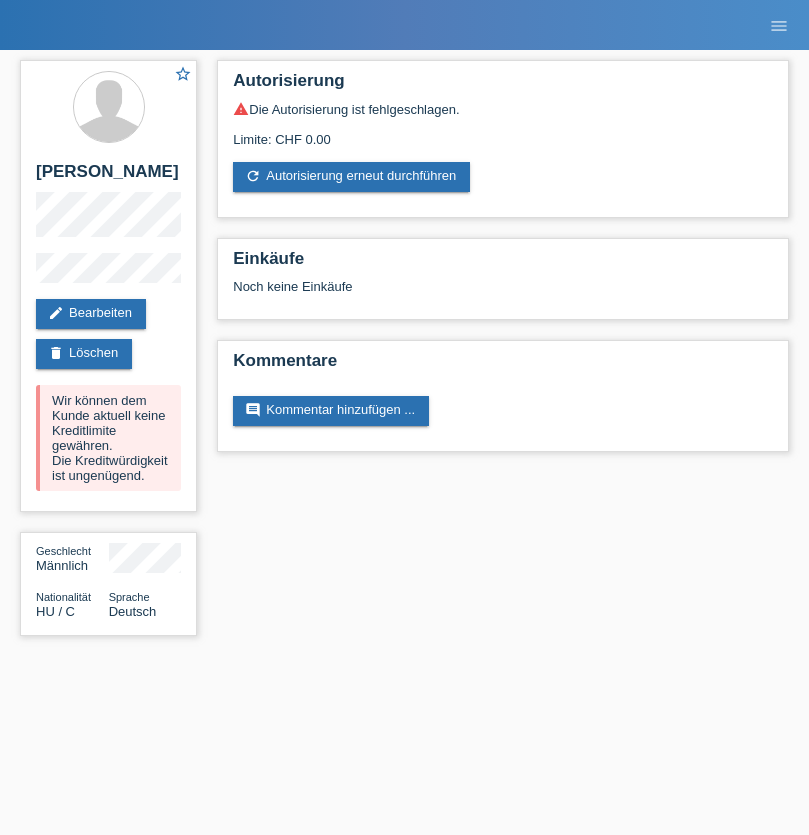 scroll, scrollTop: 0, scrollLeft: 0, axis: both 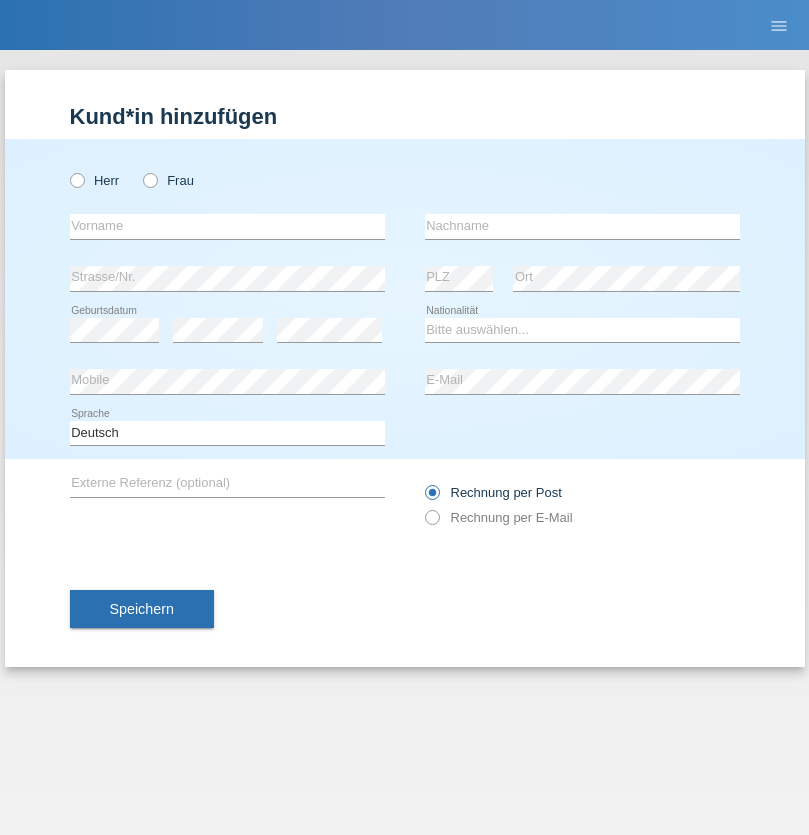 radio on "true" 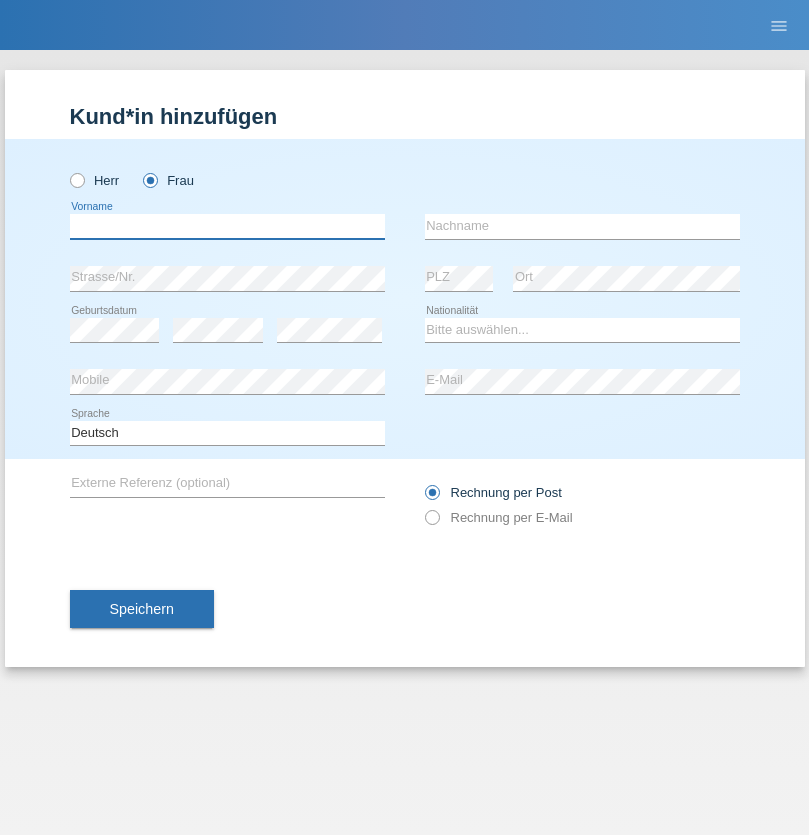 click at bounding box center (227, 226) 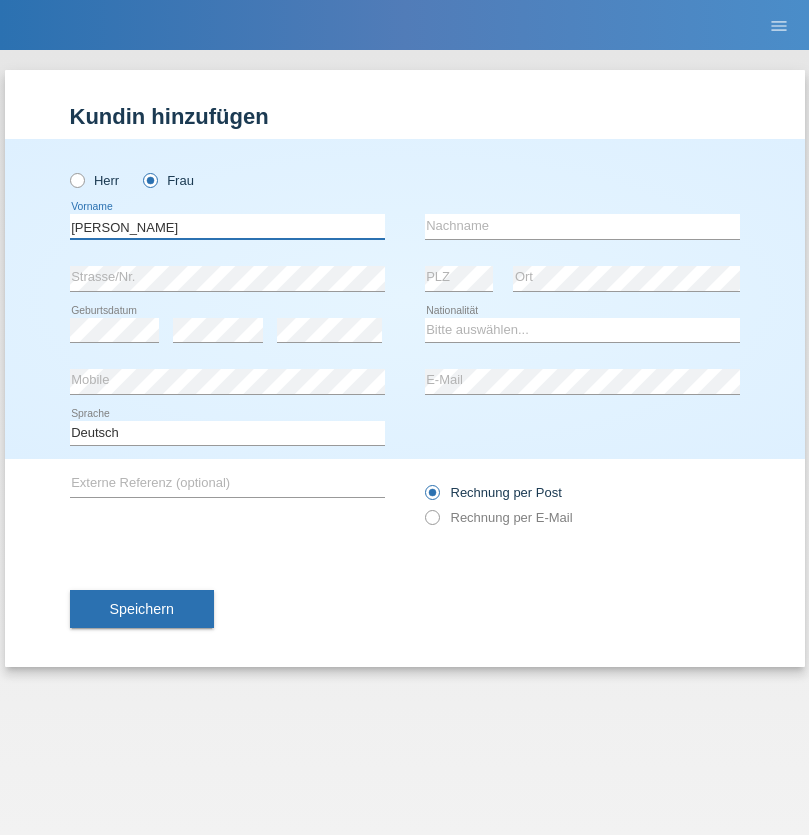 type on "[PERSON_NAME]" 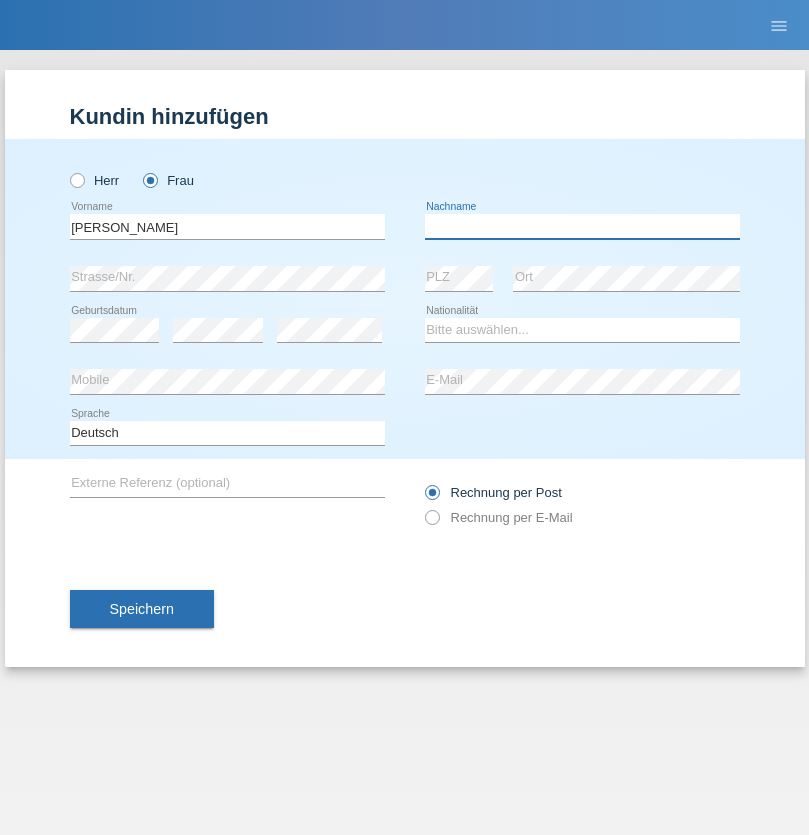 click at bounding box center [582, 226] 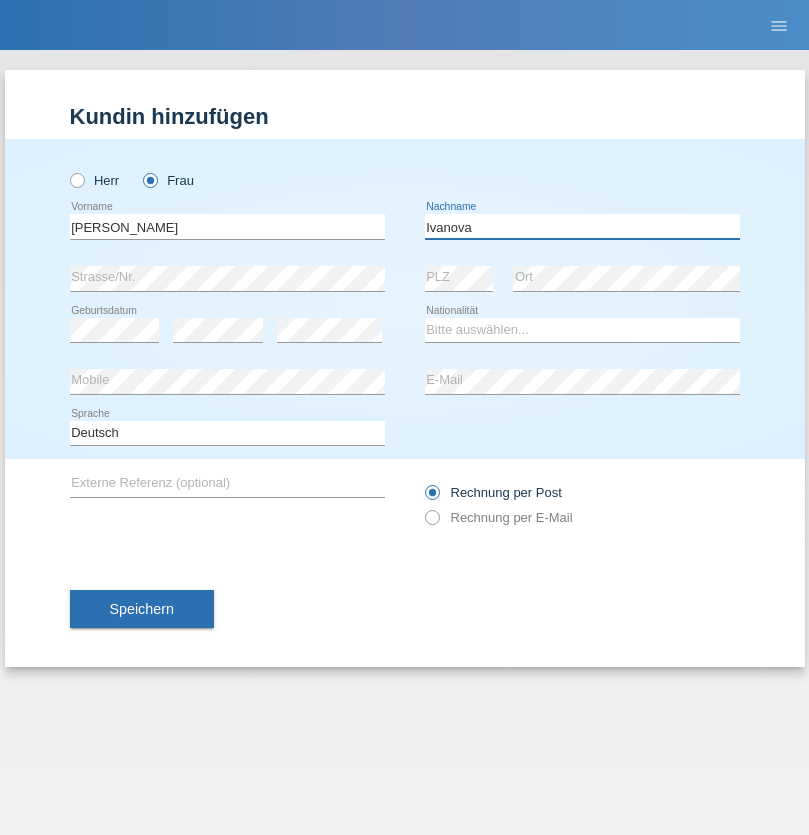 type on "Ivanova" 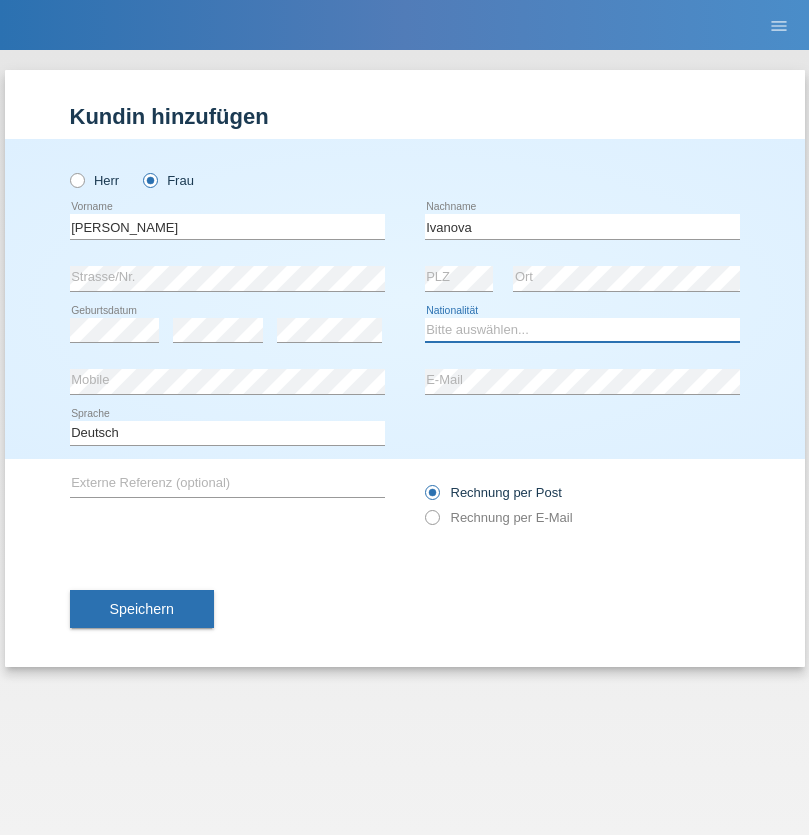 select on "BG" 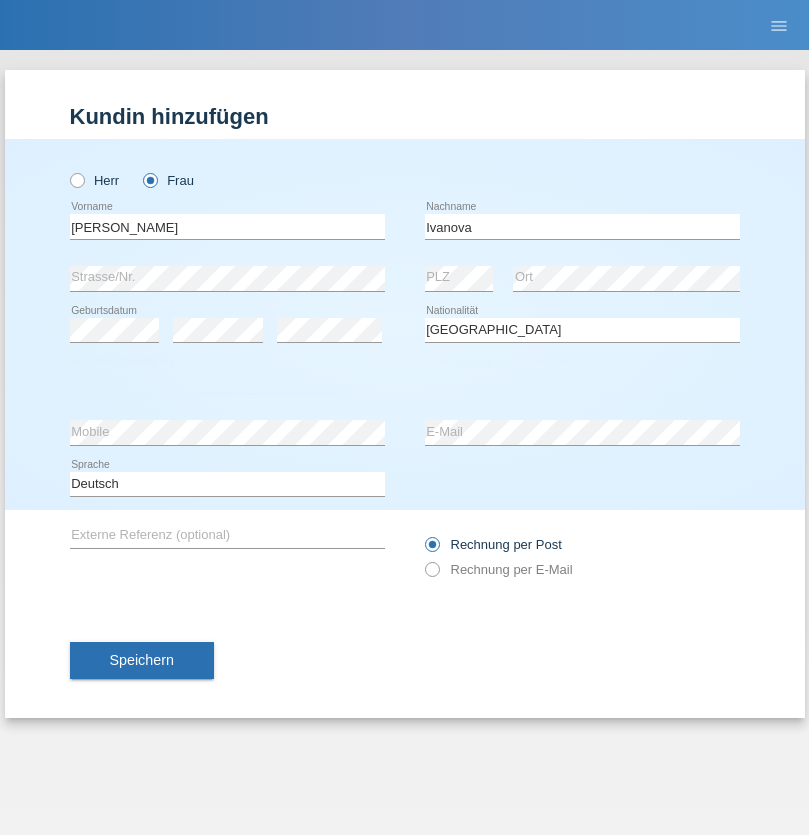 select on "C" 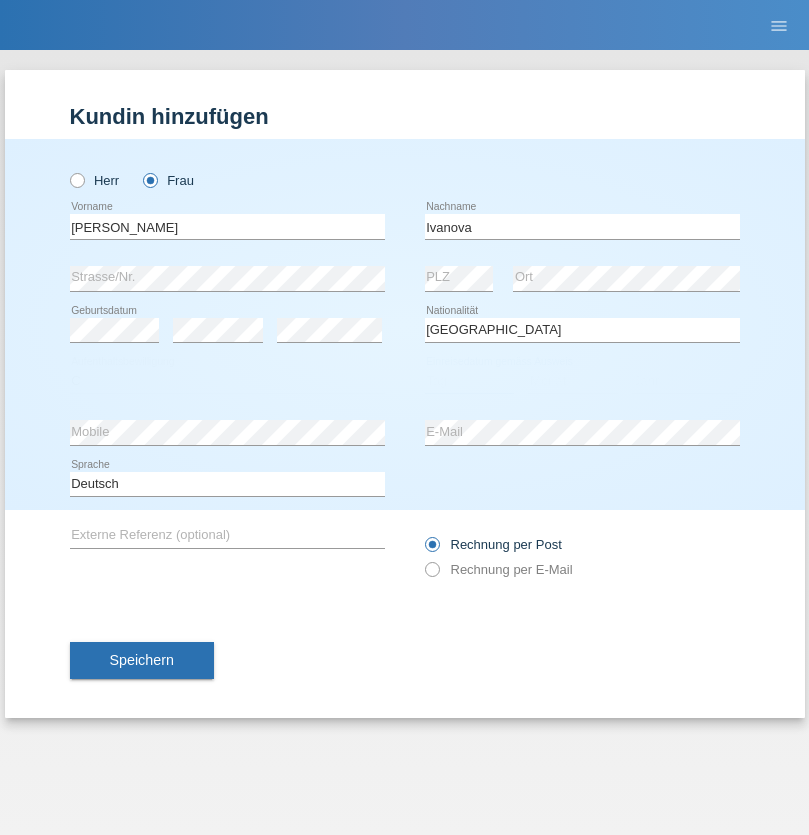 select on "12" 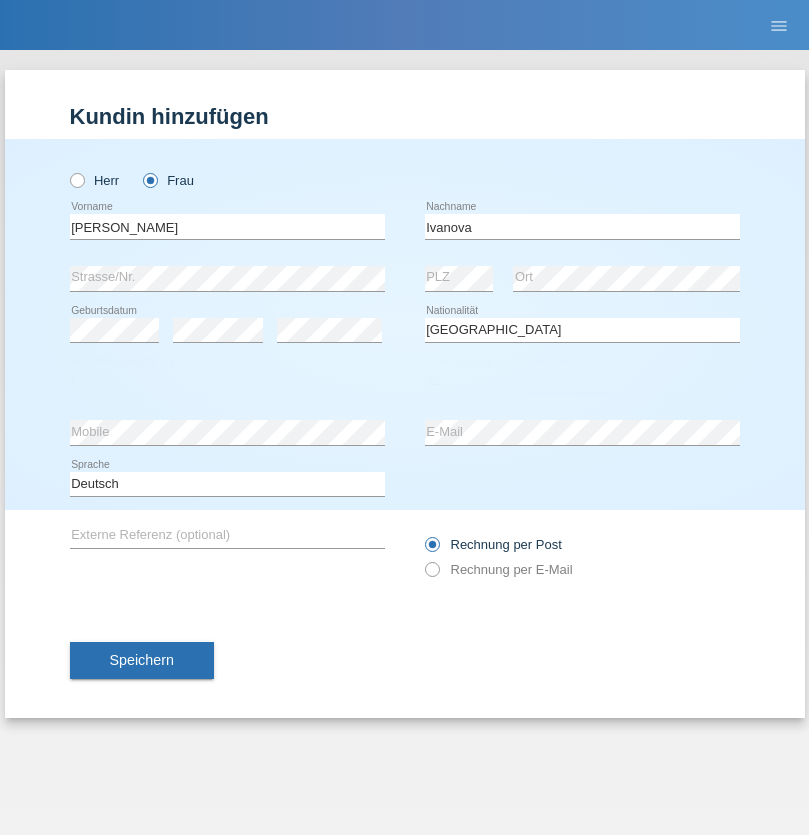 select on "04" 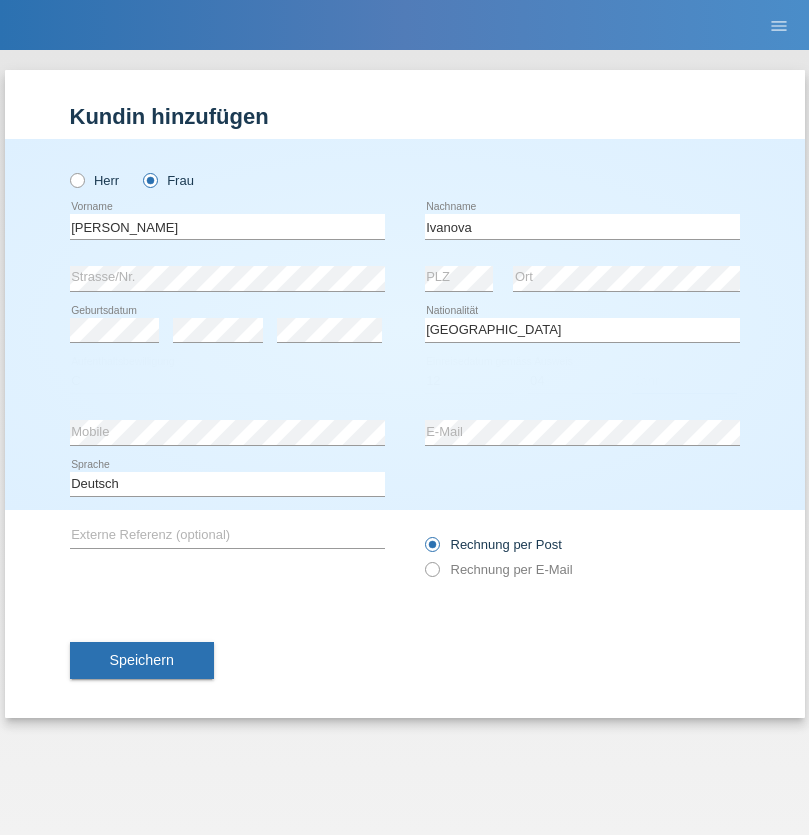 select on "2021" 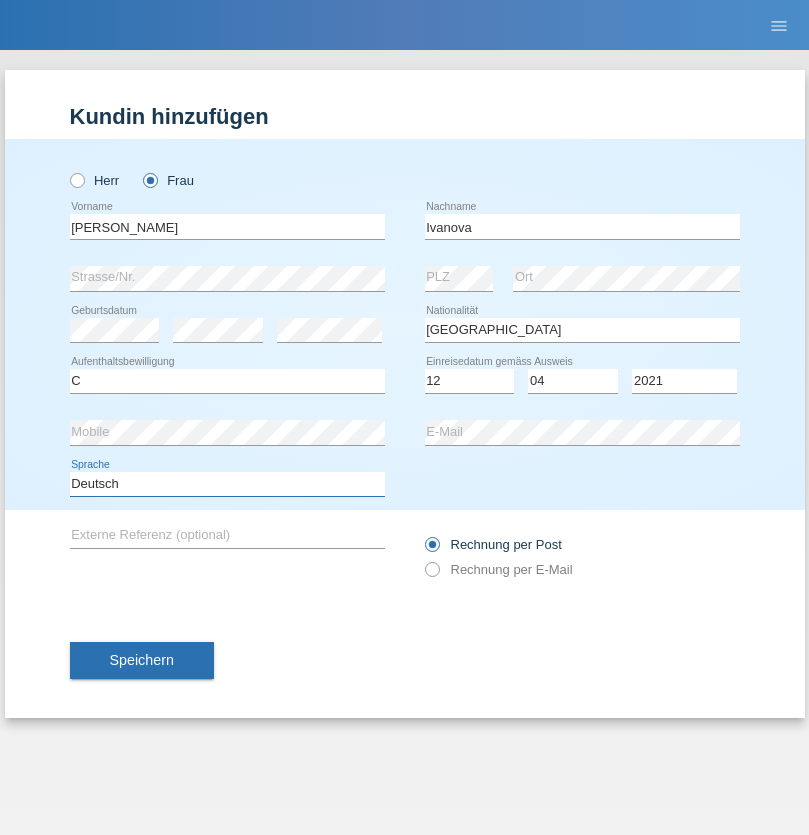select on "en" 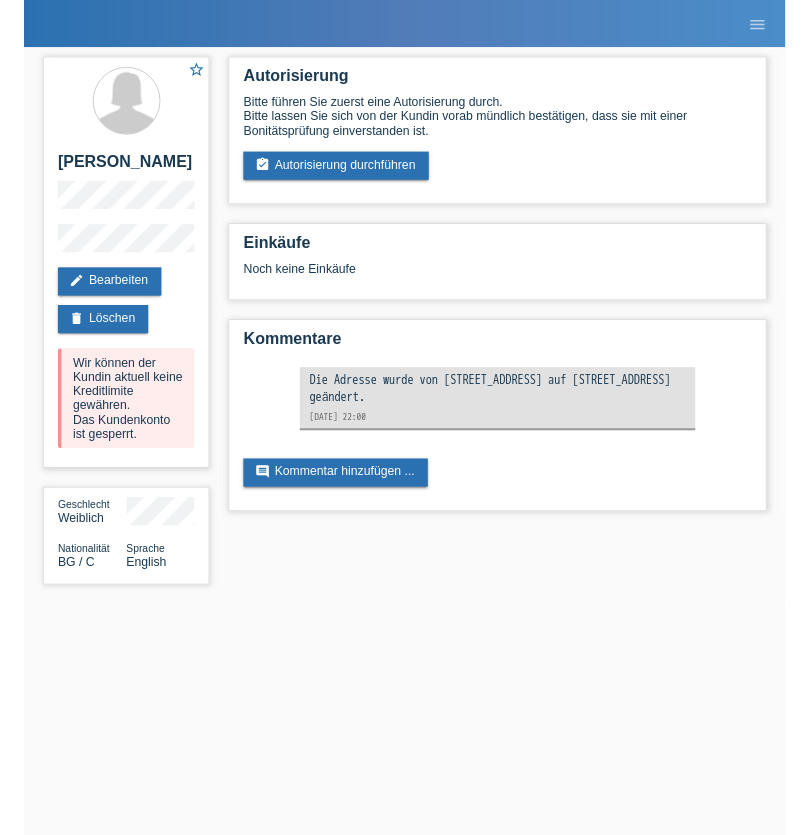 scroll, scrollTop: 0, scrollLeft: 0, axis: both 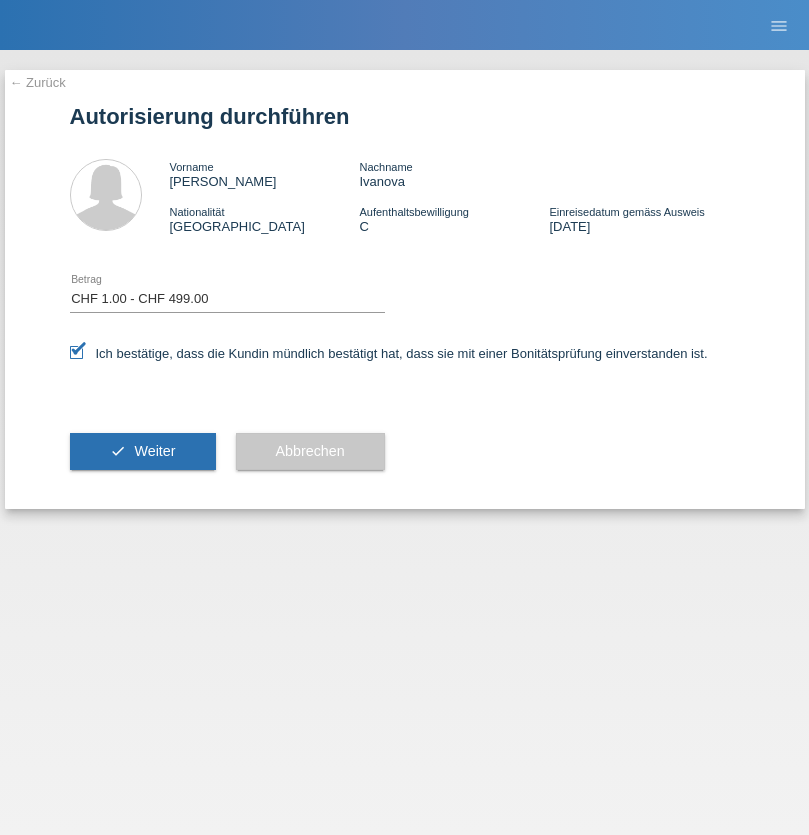 select on "1" 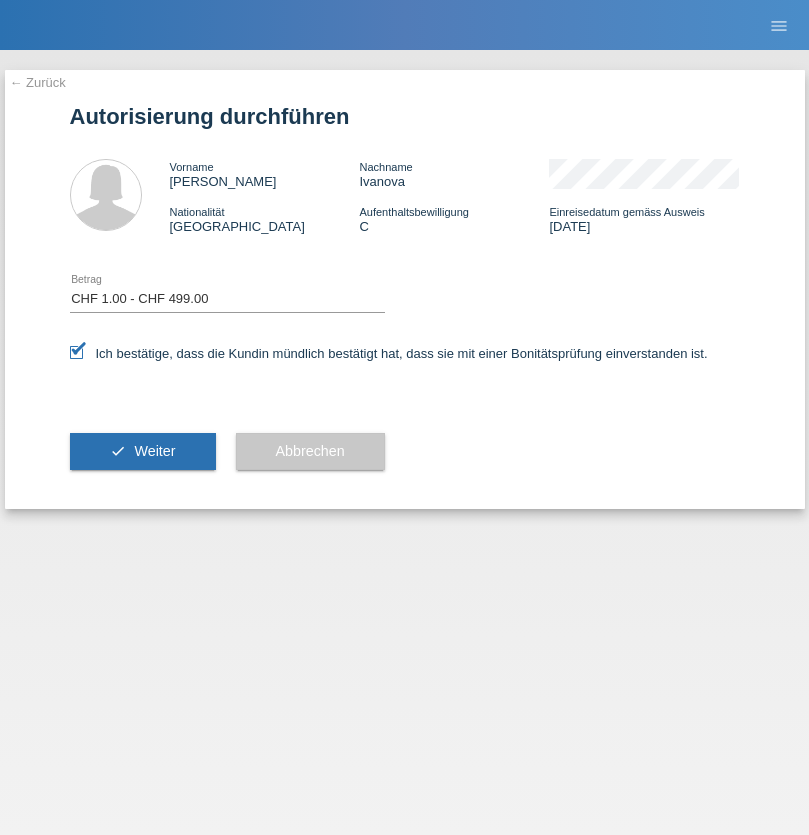scroll, scrollTop: 0, scrollLeft: 0, axis: both 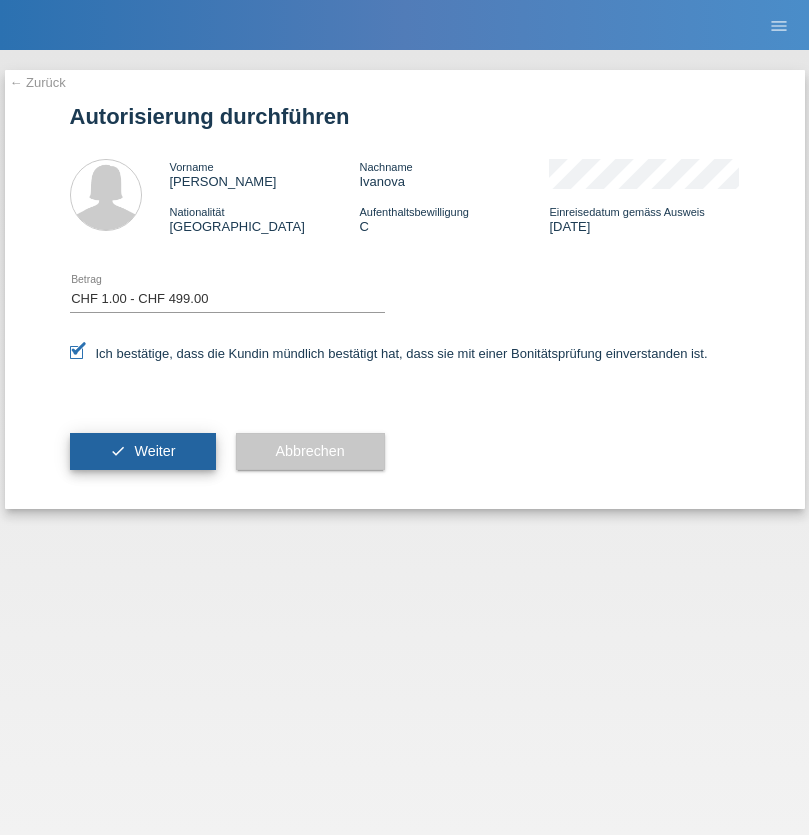 click on "Weiter" at bounding box center [154, 451] 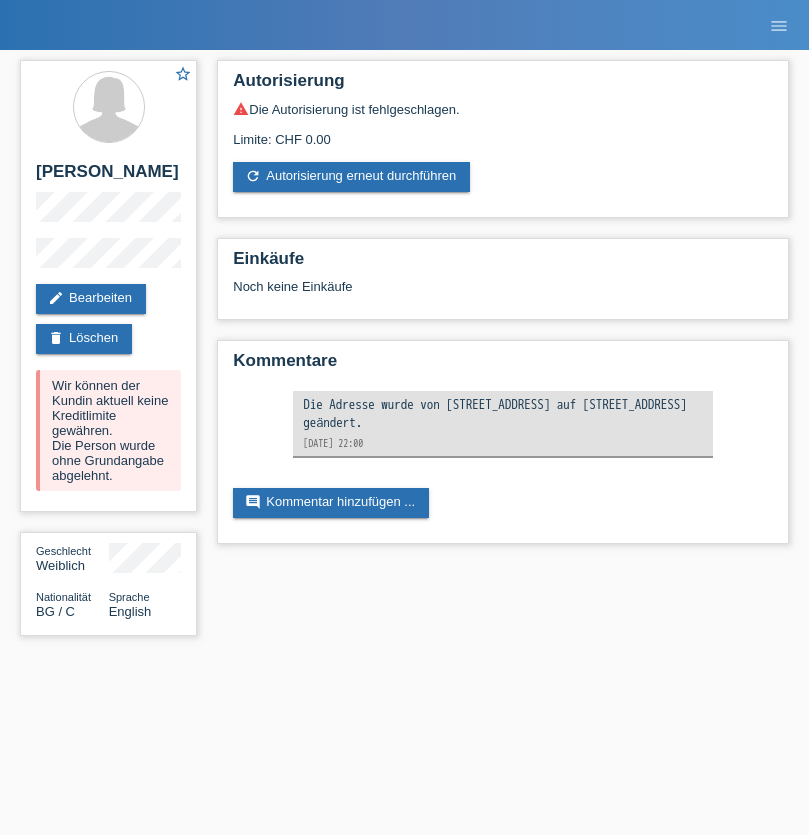 scroll, scrollTop: 0, scrollLeft: 0, axis: both 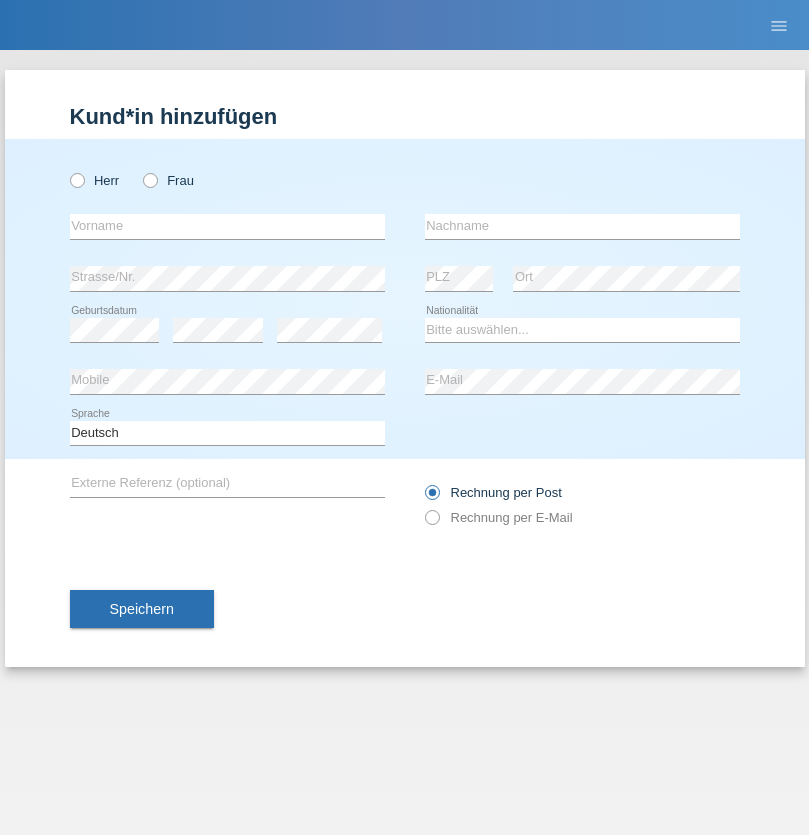 radio on "true" 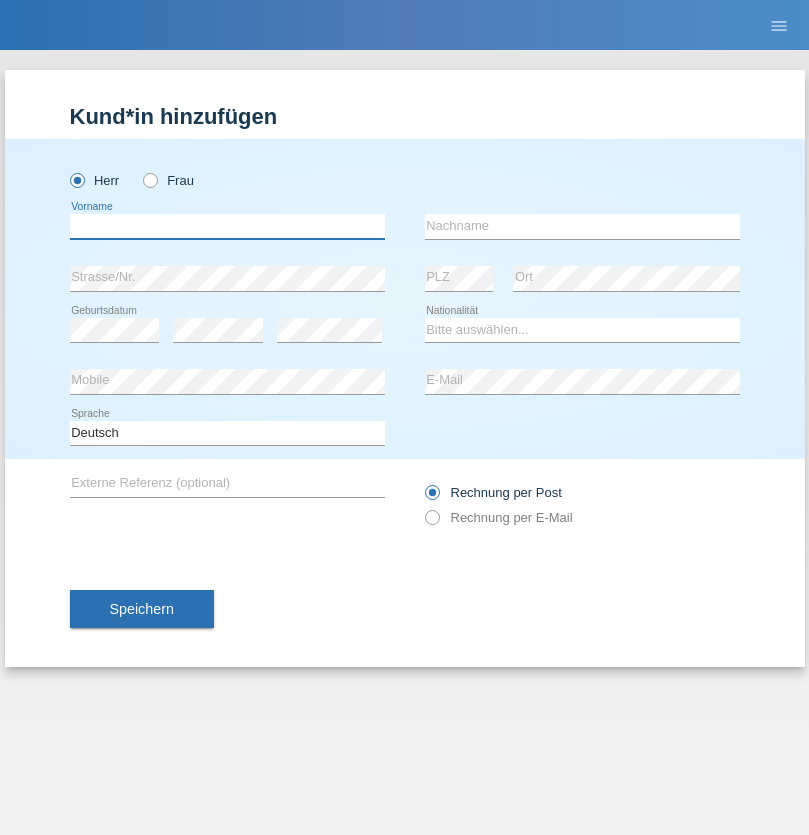 click at bounding box center (227, 226) 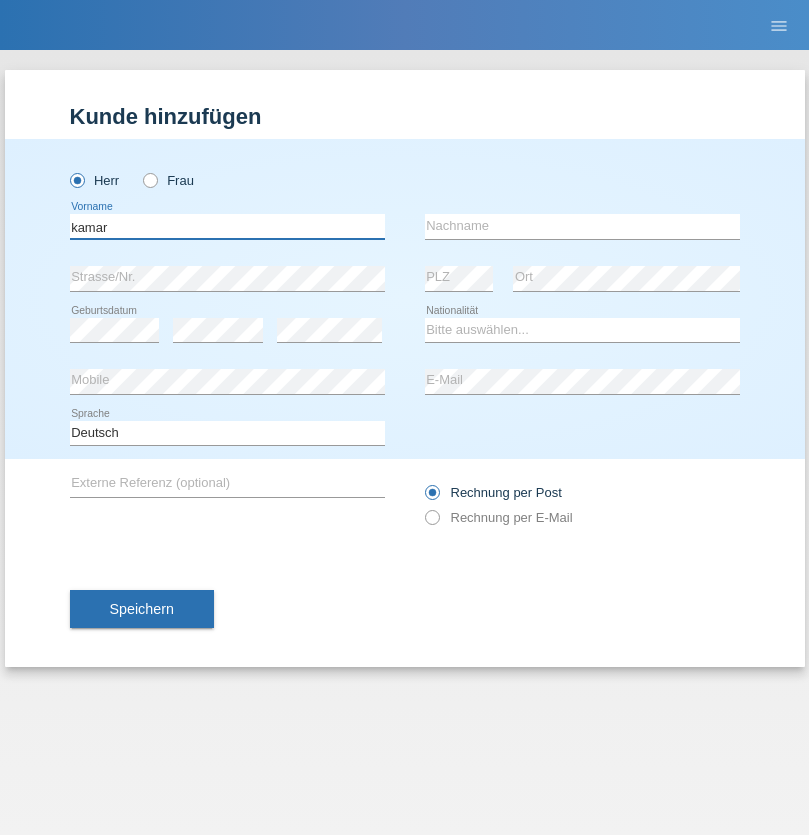 type on "kamar" 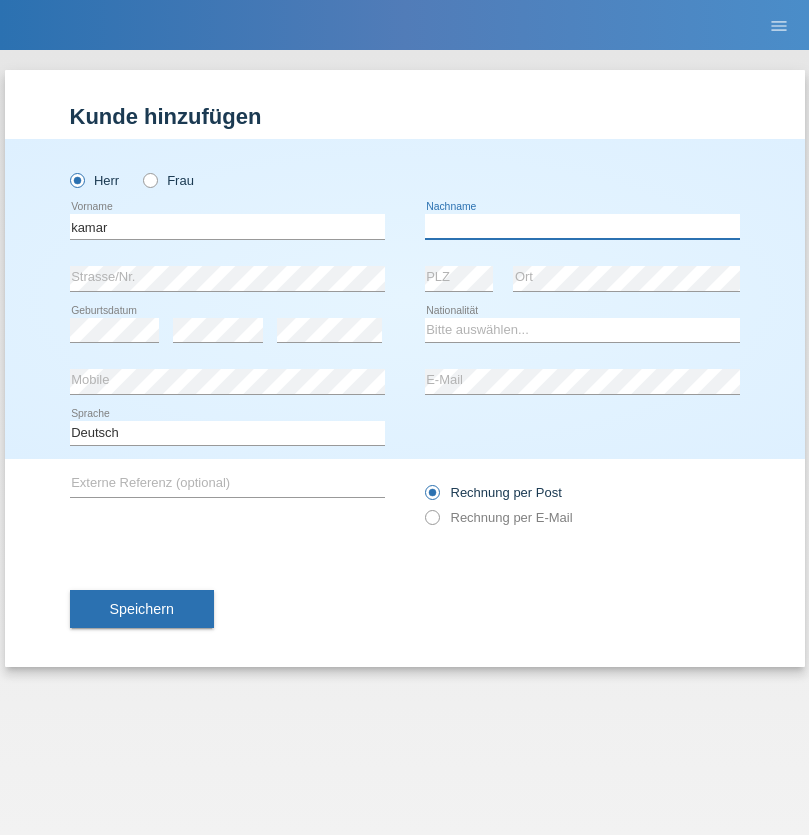 click at bounding box center (582, 226) 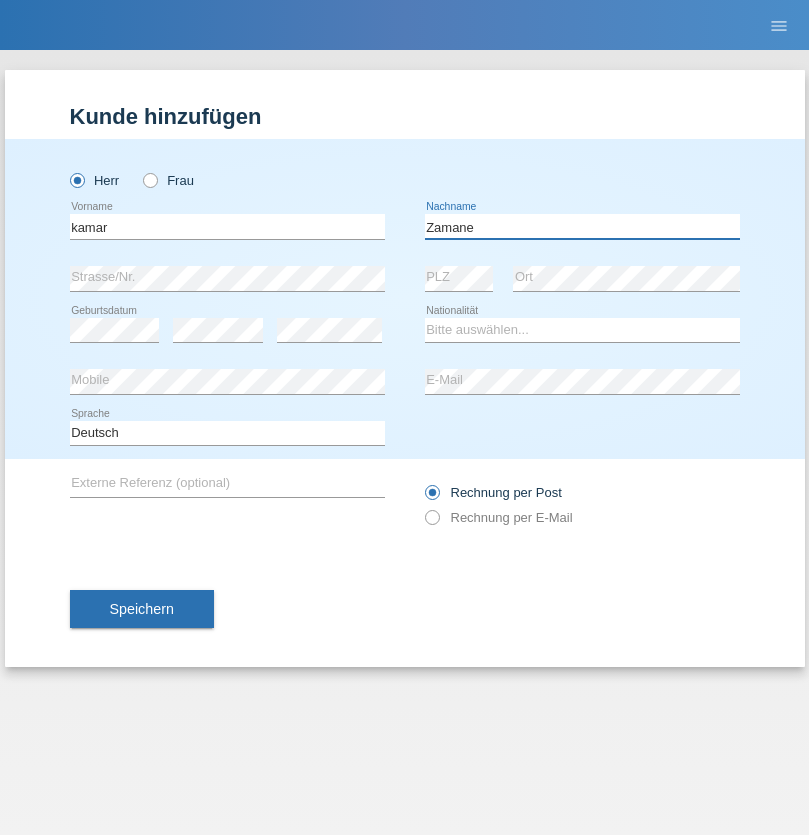 type on "Zamane" 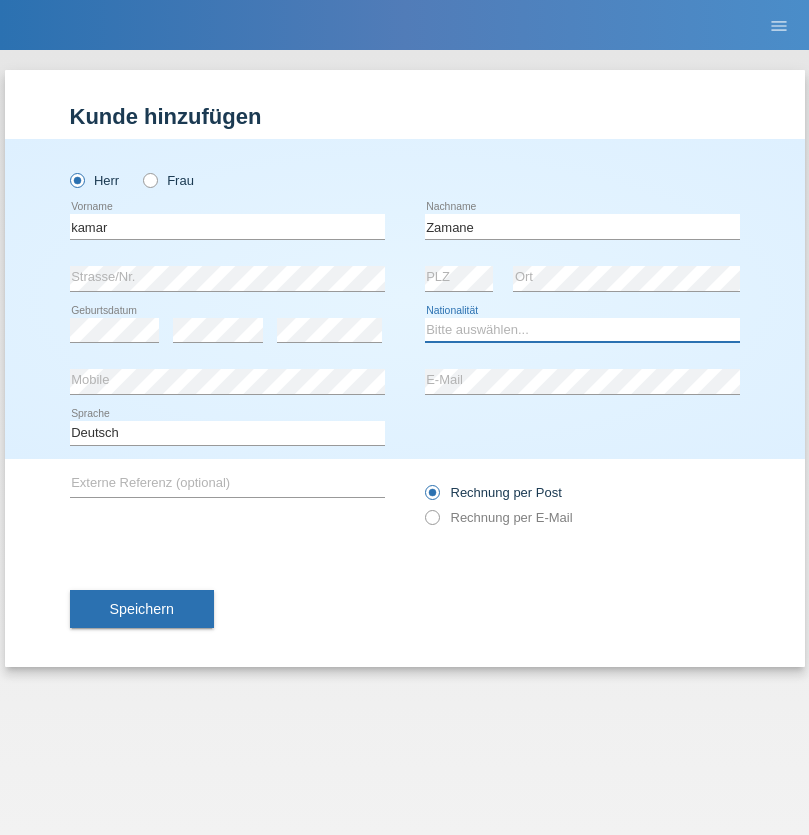 select on "CH" 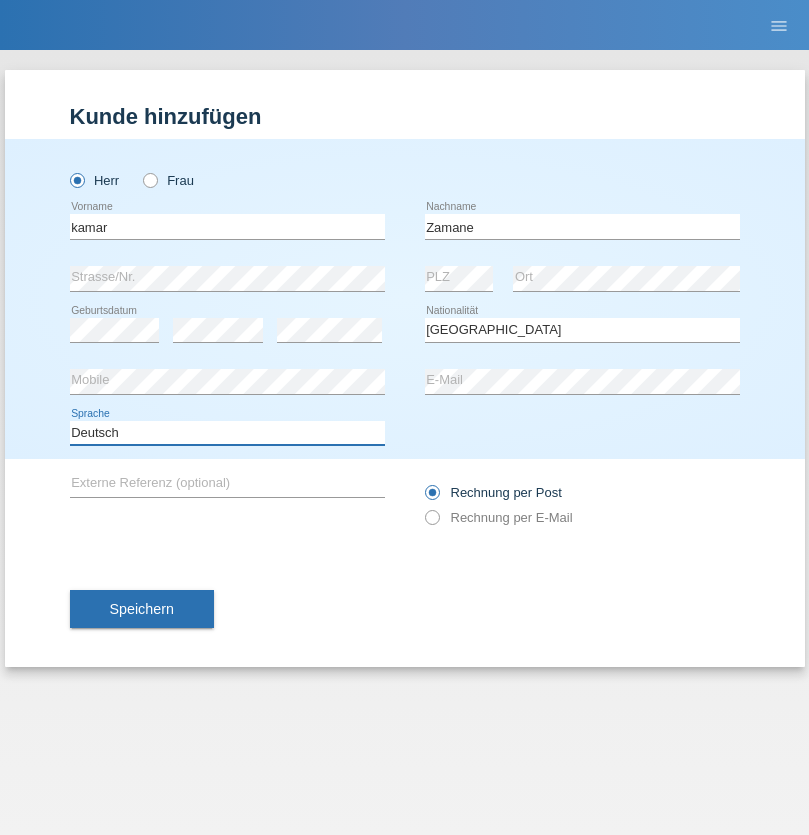 select on "en" 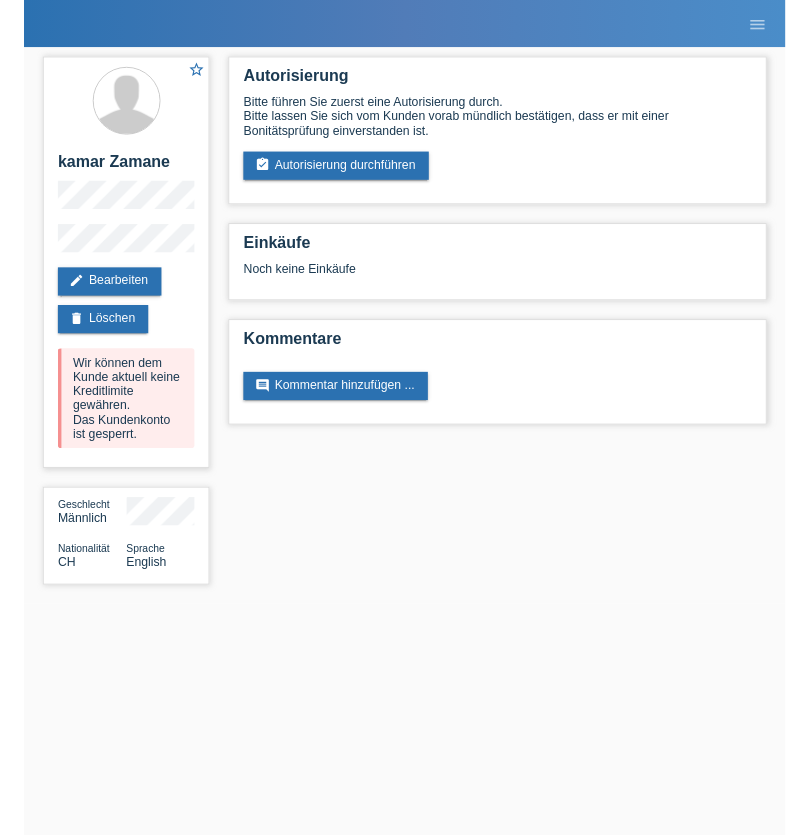 scroll, scrollTop: 0, scrollLeft: 0, axis: both 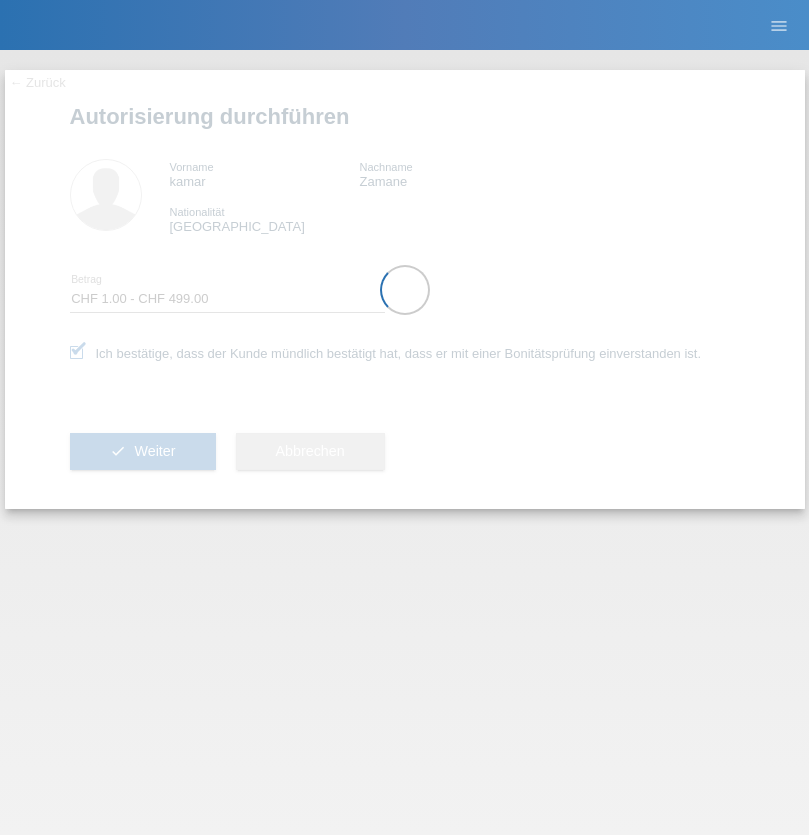 select on "1" 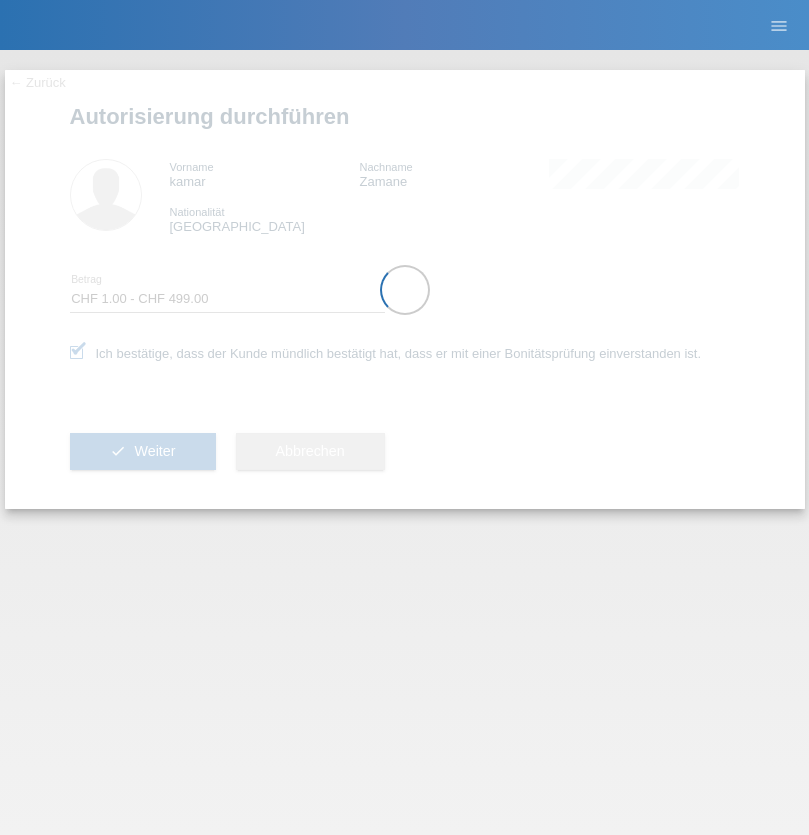 scroll, scrollTop: 0, scrollLeft: 0, axis: both 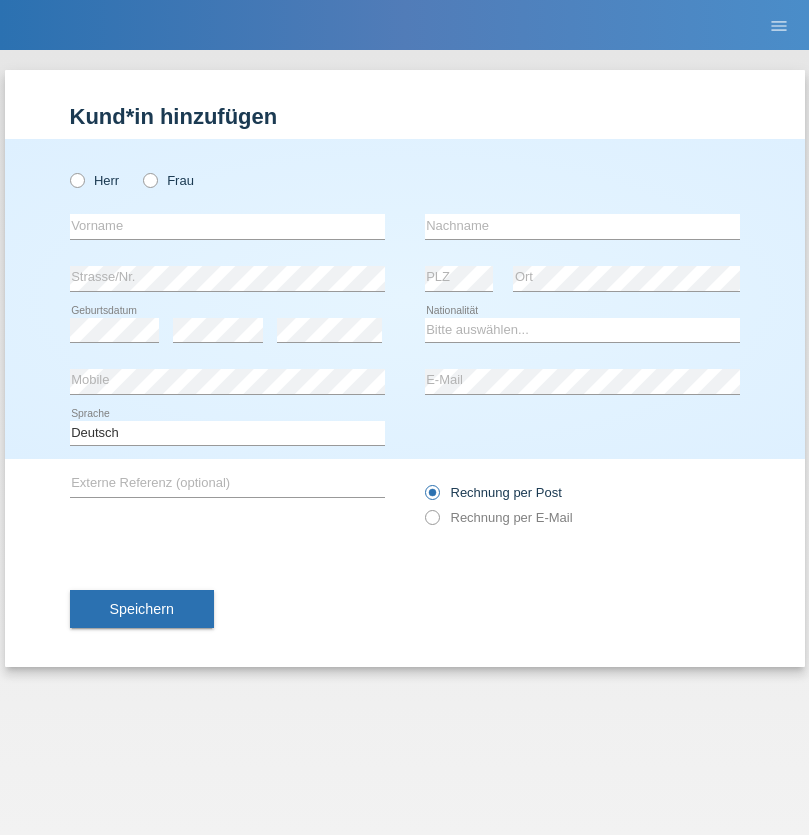 radio on "true" 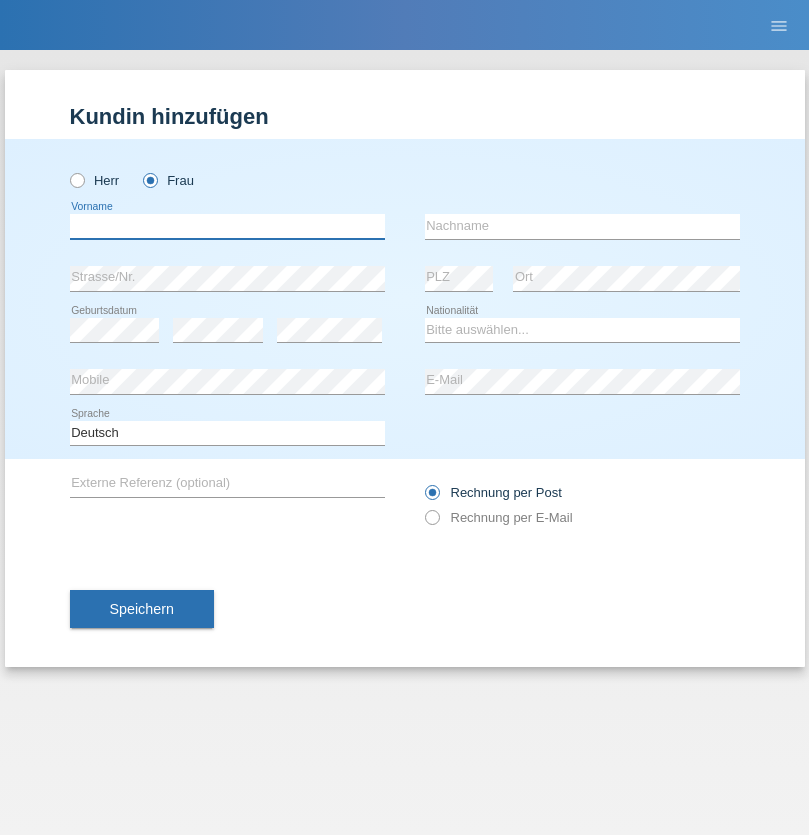 click at bounding box center (227, 226) 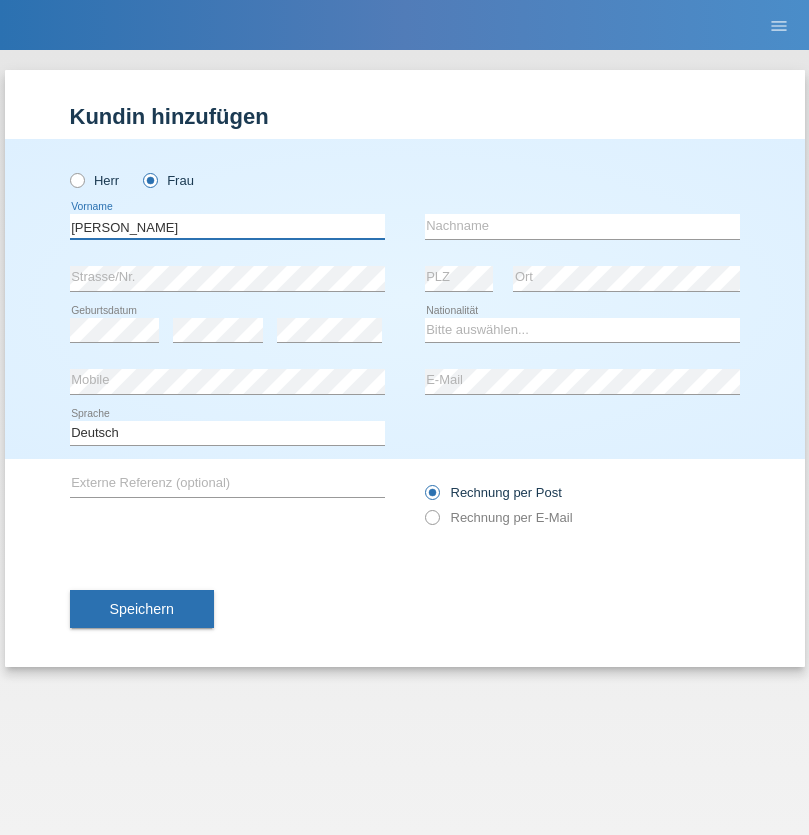 type on "[PERSON_NAME]" 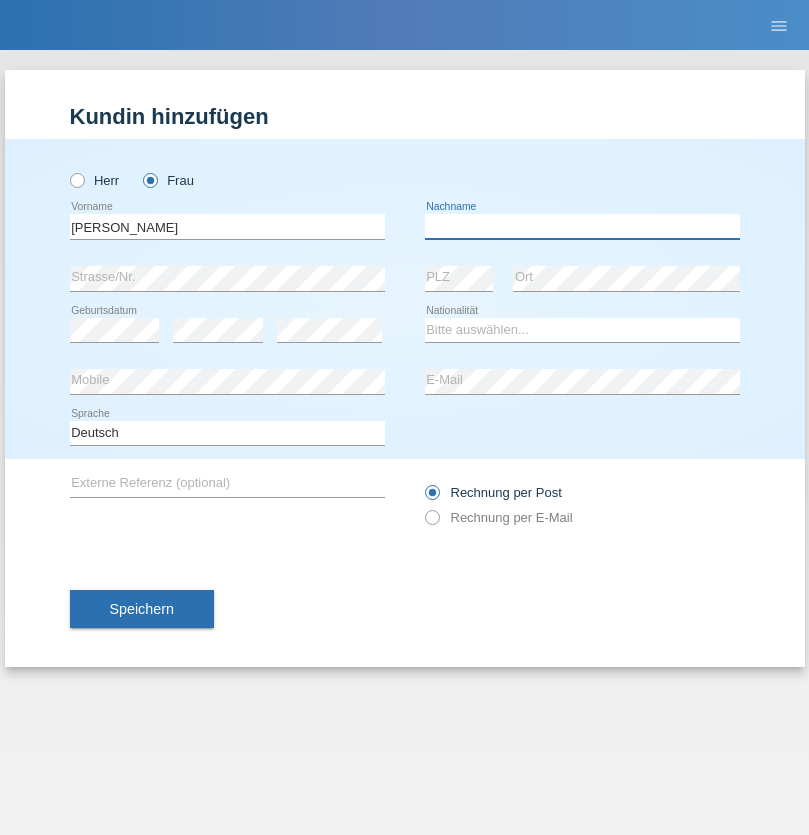 click at bounding box center (582, 226) 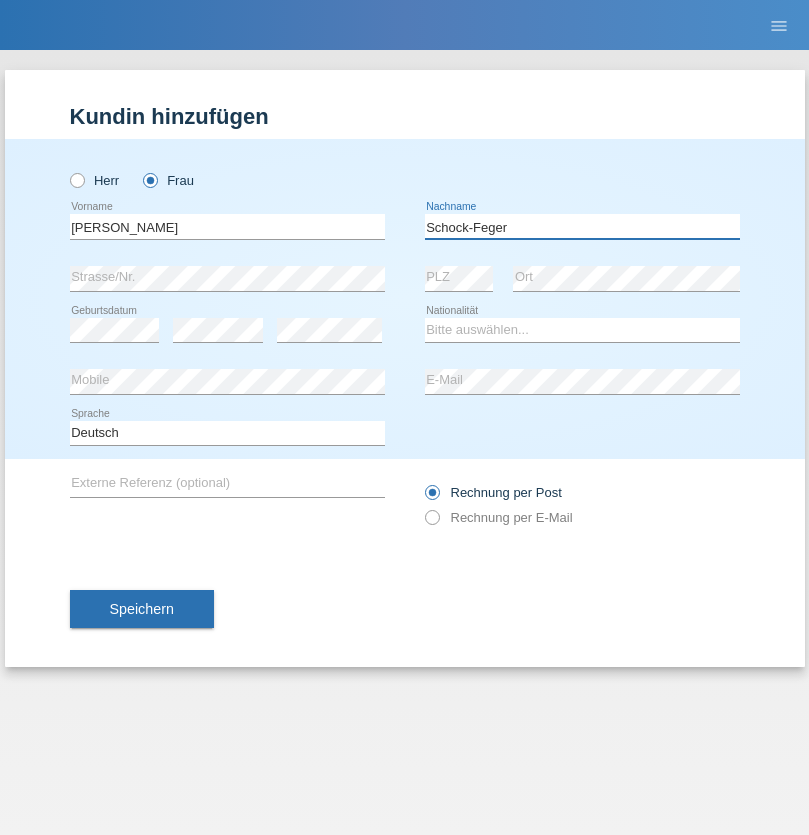 type on "Schock-Feger" 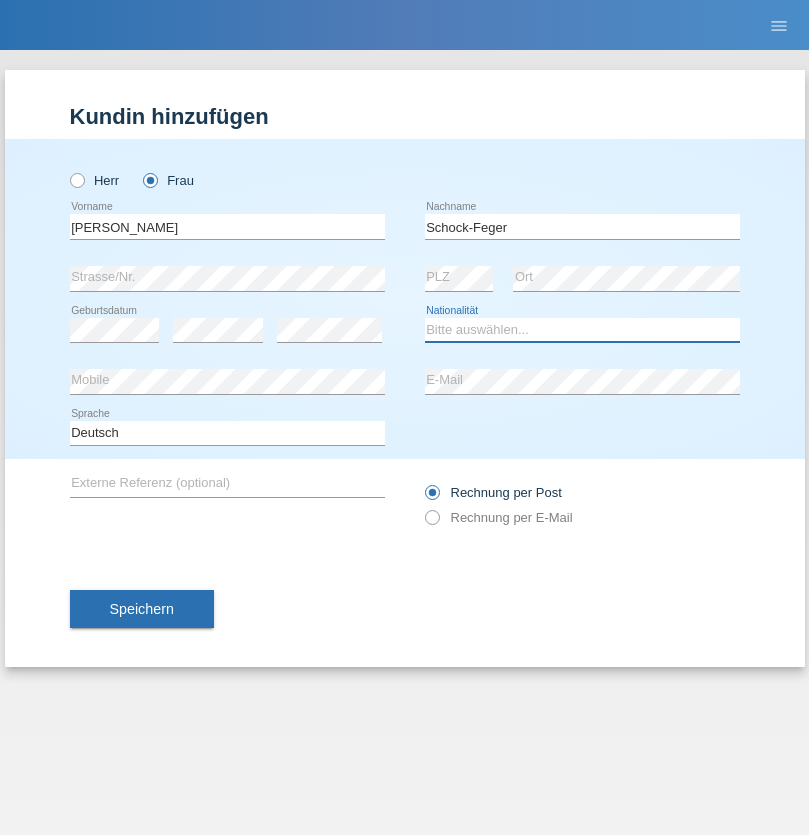 select on "CH" 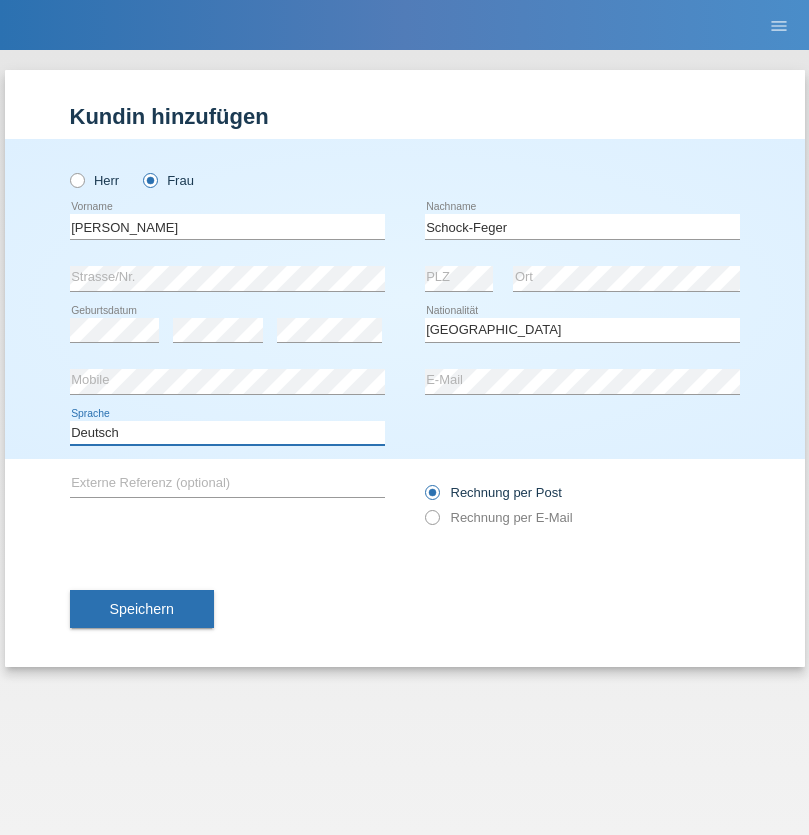 select on "en" 